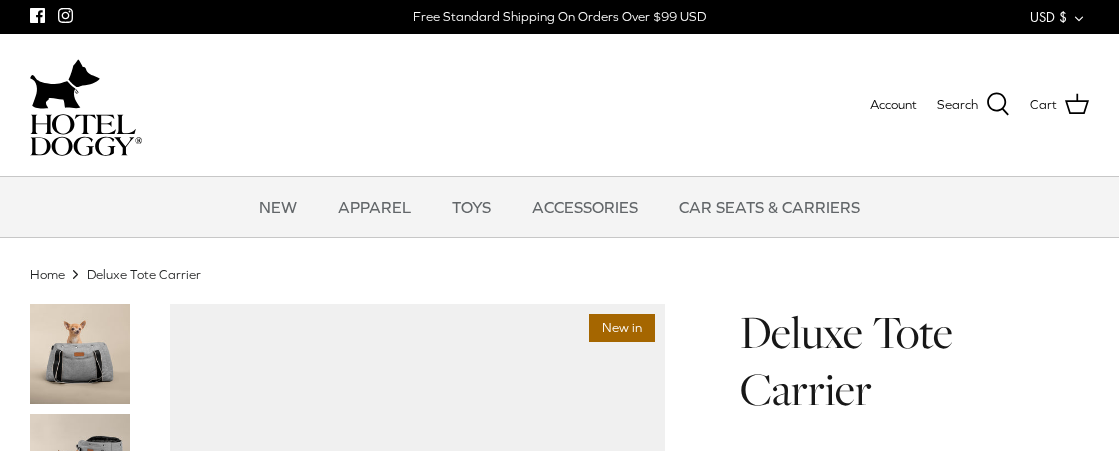 scroll, scrollTop: 0, scrollLeft: 0, axis: both 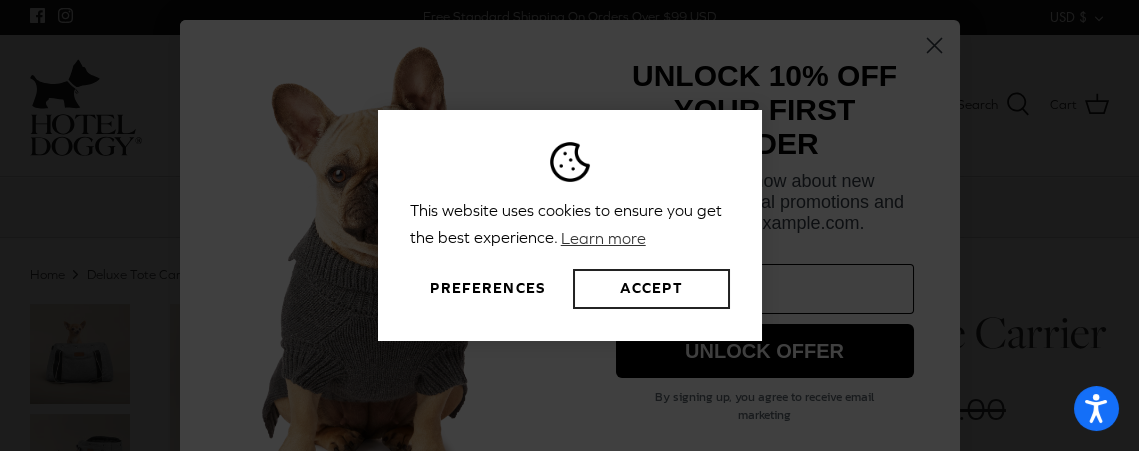 click on "Accept" at bounding box center [651, 289] 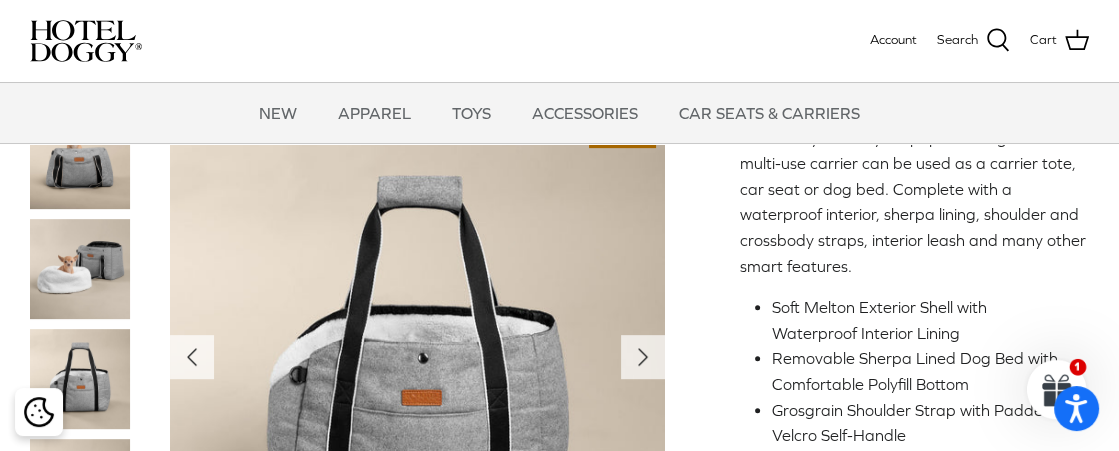 scroll, scrollTop: 666, scrollLeft: 0, axis: vertical 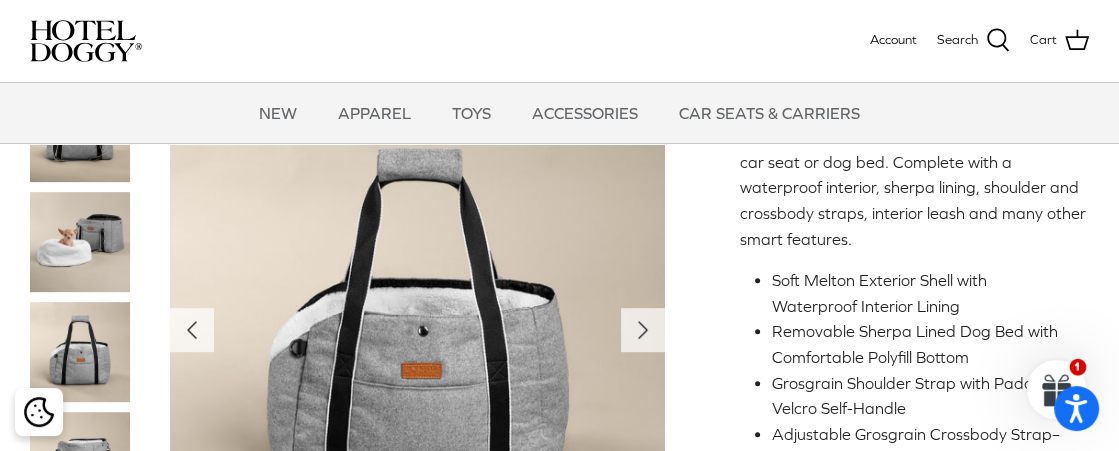 click on "Soft Melton Exterior Shell with Waterproof Interior Lining" at bounding box center (922, 293) 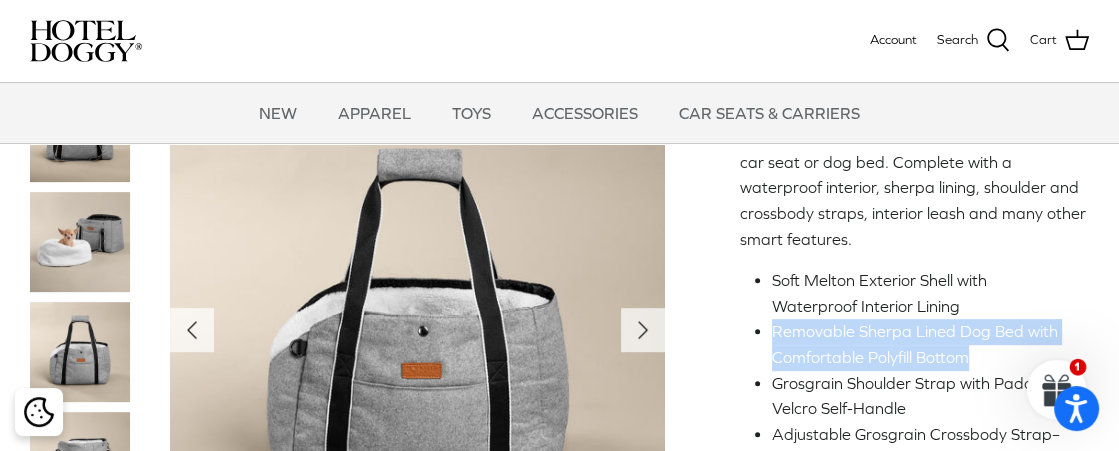 drag, startPoint x: 766, startPoint y: 333, endPoint x: 981, endPoint y: 355, distance: 216.12265 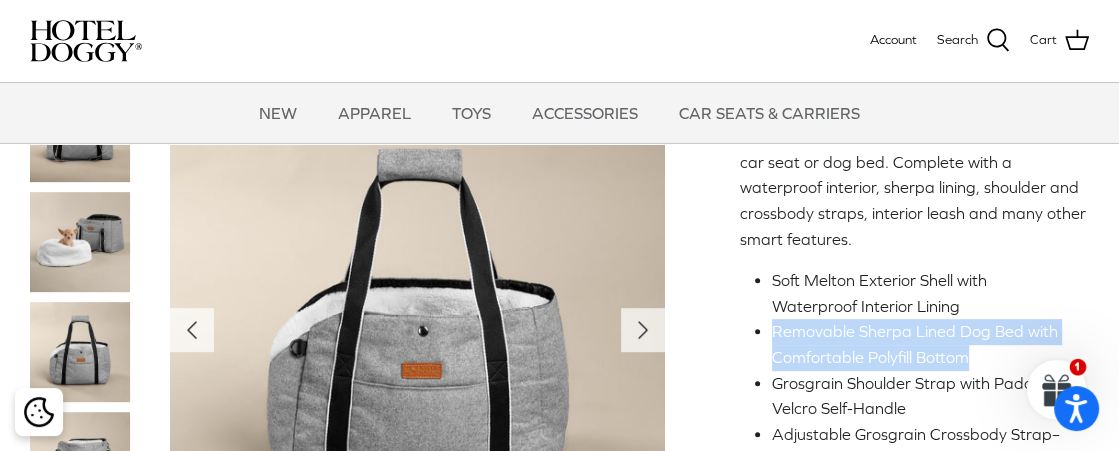 copy on "Removable Sherpa Lined Dog Bed with Comfortable Polyfill Bottom" 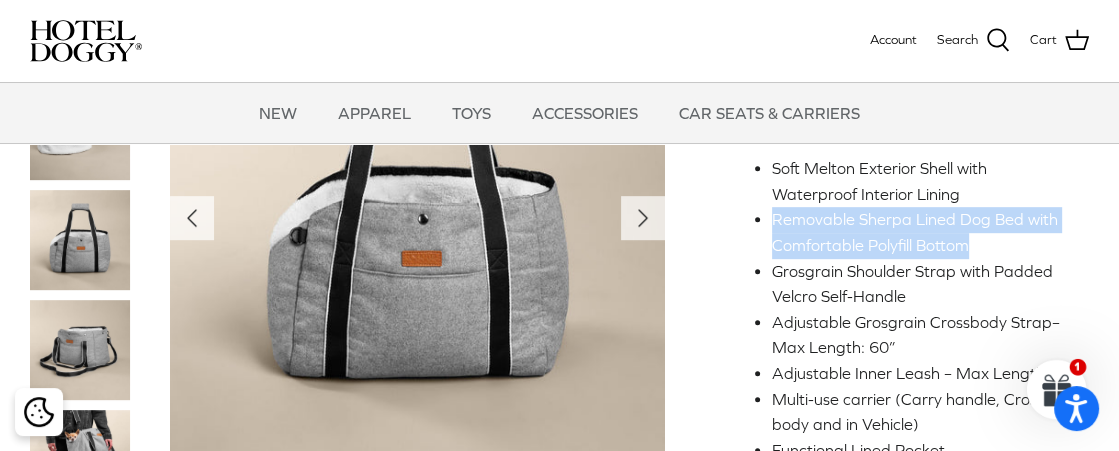 scroll, scrollTop: 800, scrollLeft: 0, axis: vertical 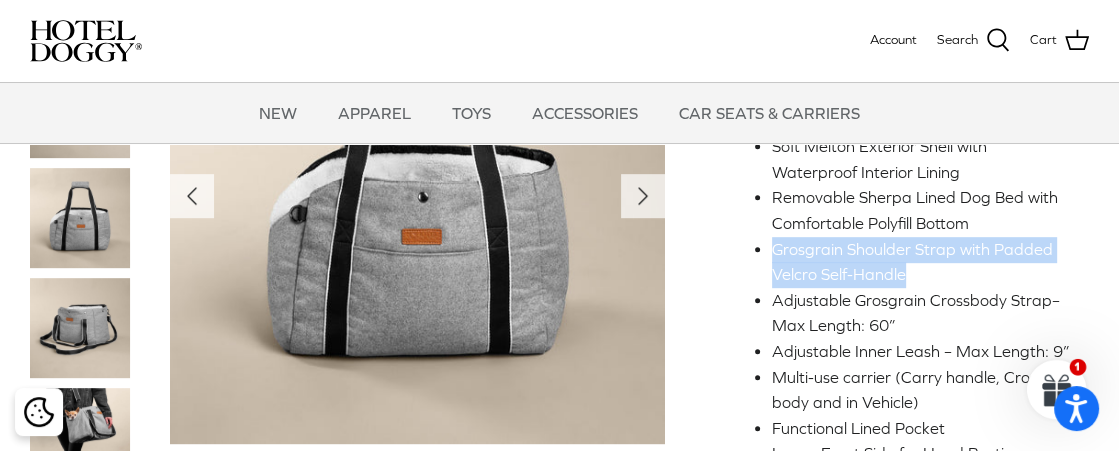 drag, startPoint x: 755, startPoint y: 246, endPoint x: 922, endPoint y: 272, distance: 169.01184 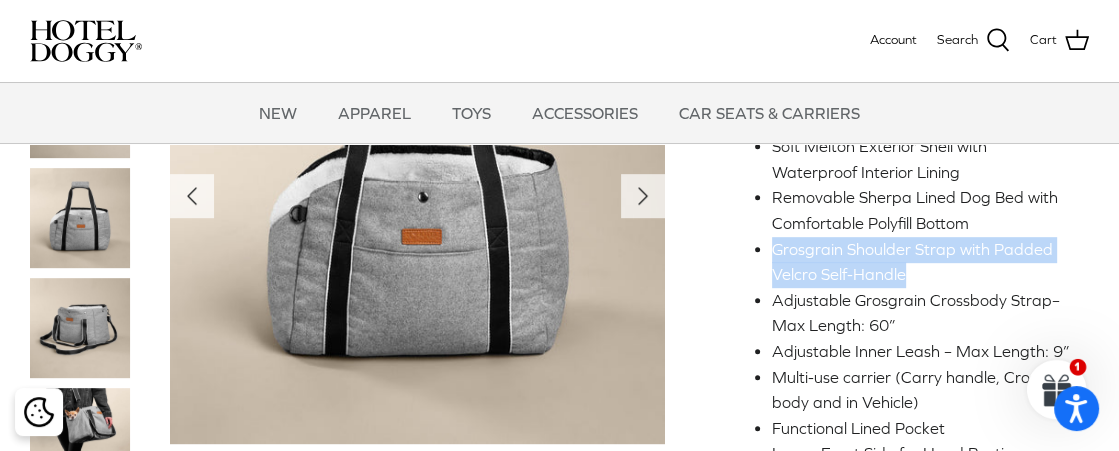 copy on "Grosgrain Shoulder Strap with Padded Velcro Self-Handle" 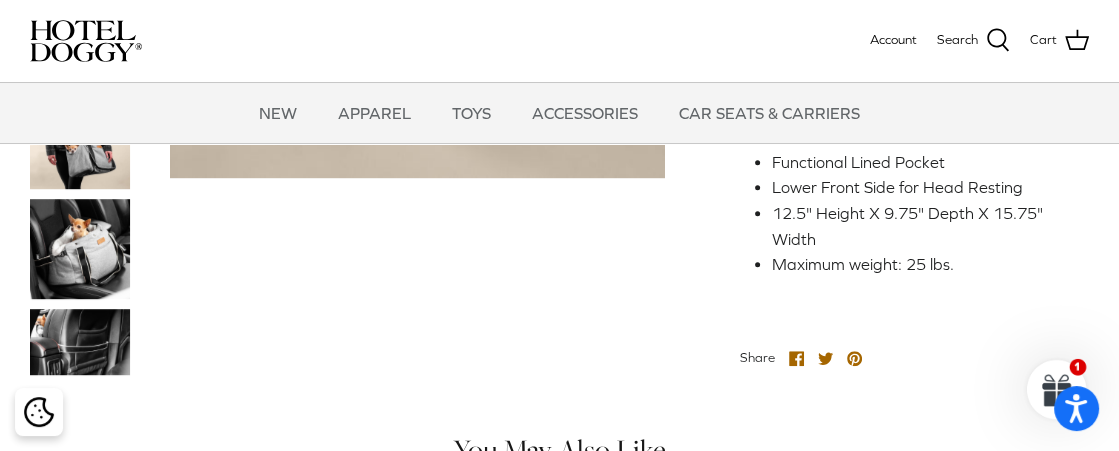 scroll, scrollTop: 933, scrollLeft: 0, axis: vertical 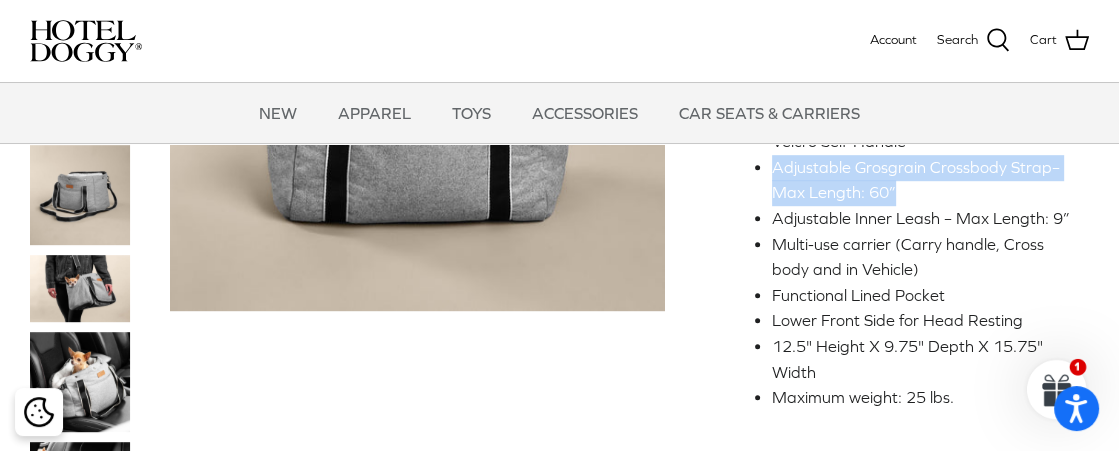 drag, startPoint x: 758, startPoint y: 157, endPoint x: 954, endPoint y: 186, distance: 198.13379 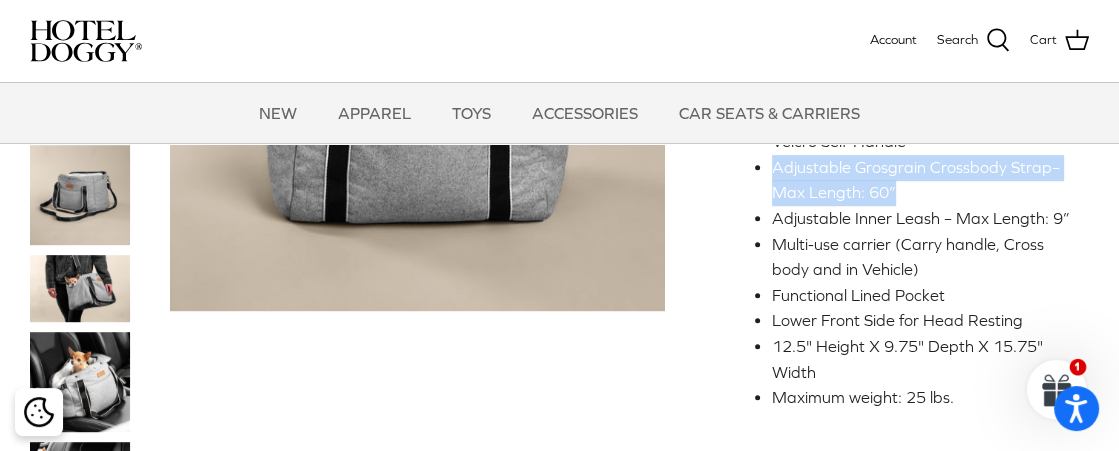 copy on "Adjustable Grosgrain Crossbody Strap– Max Length: 60”" 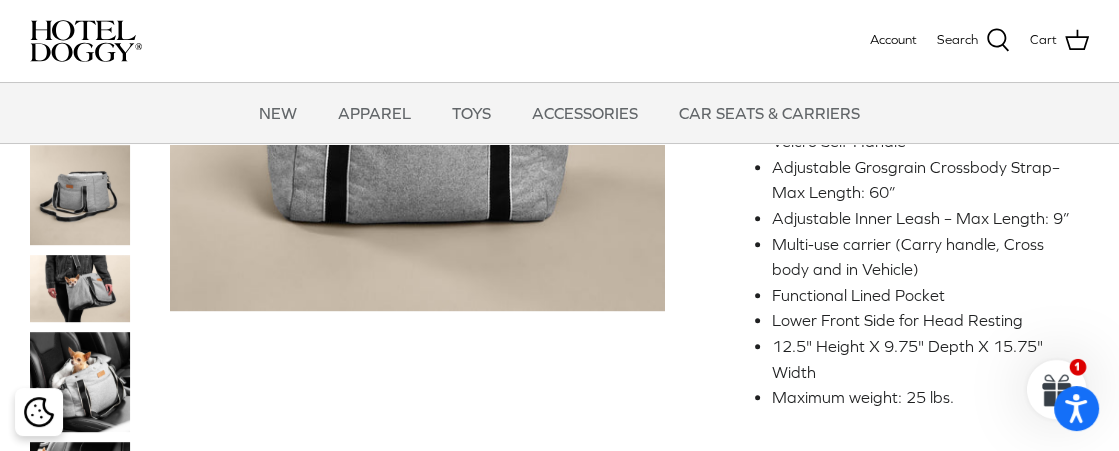 click on "Multi-use carrier (Carry handle, Cross body and in Vehicle)" at bounding box center (922, 257) 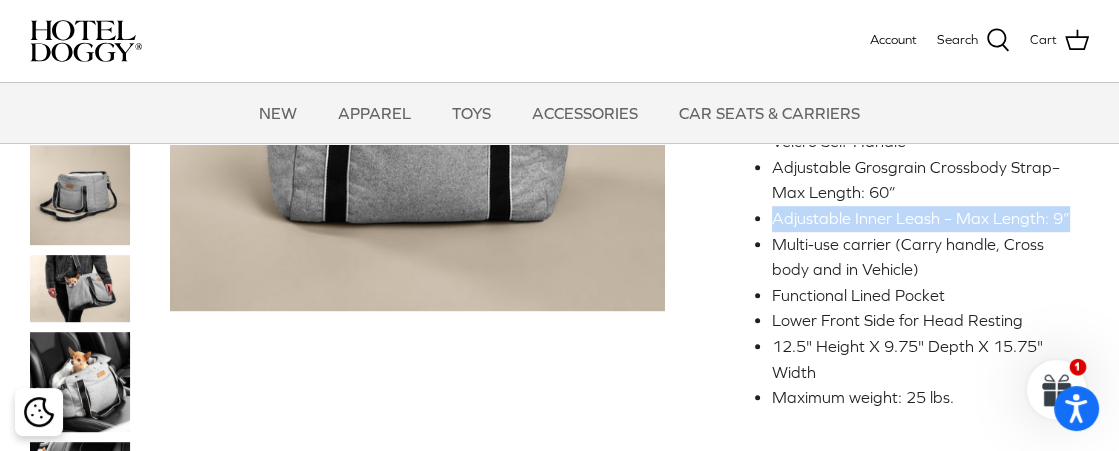 drag, startPoint x: 1067, startPoint y: 222, endPoint x: 735, endPoint y: 217, distance: 332.03766 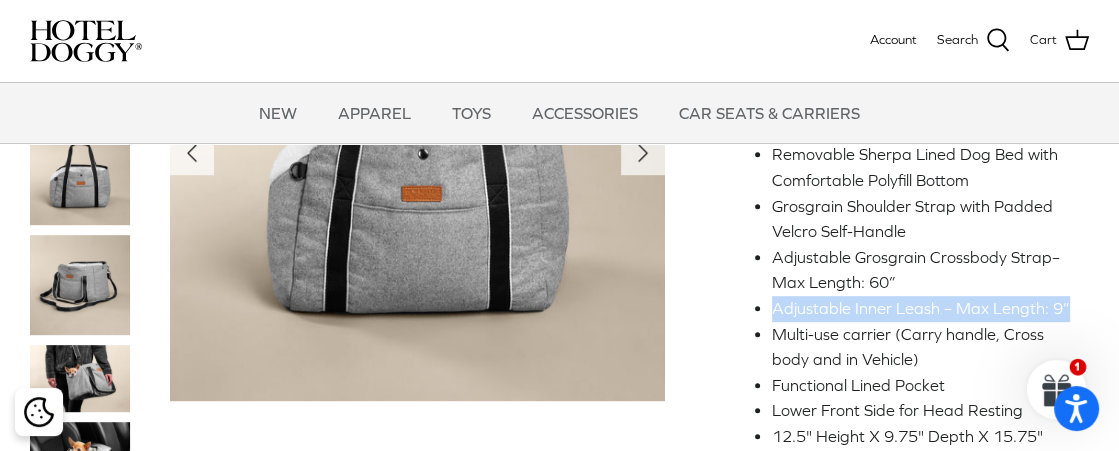 scroll, scrollTop: 800, scrollLeft: 0, axis: vertical 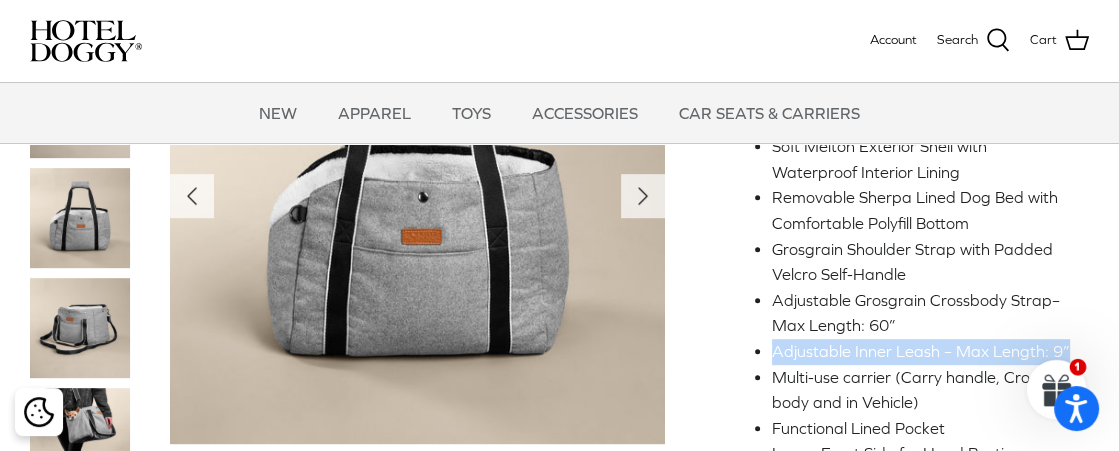 click on "Multi-use carrier (Carry handle, Cross body and in Vehicle)" at bounding box center [922, 390] 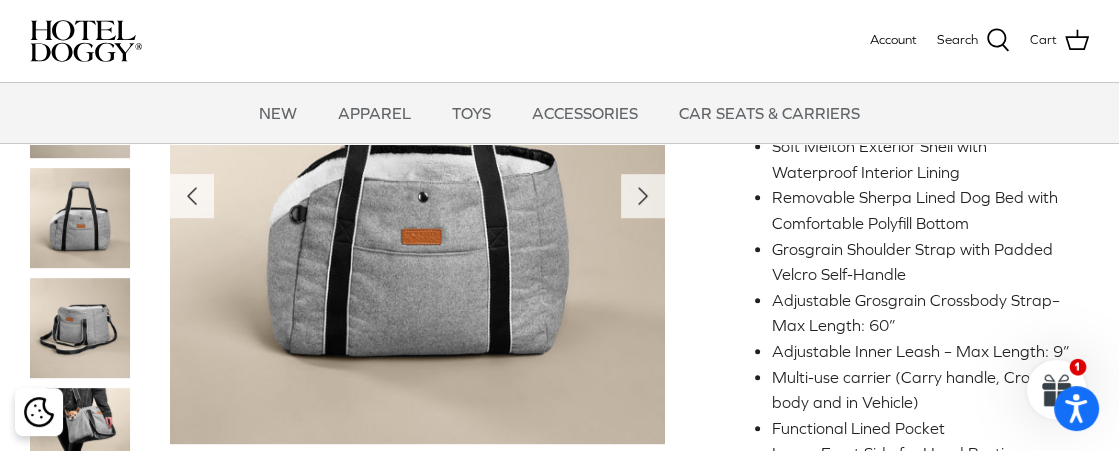 scroll, scrollTop: 933, scrollLeft: 0, axis: vertical 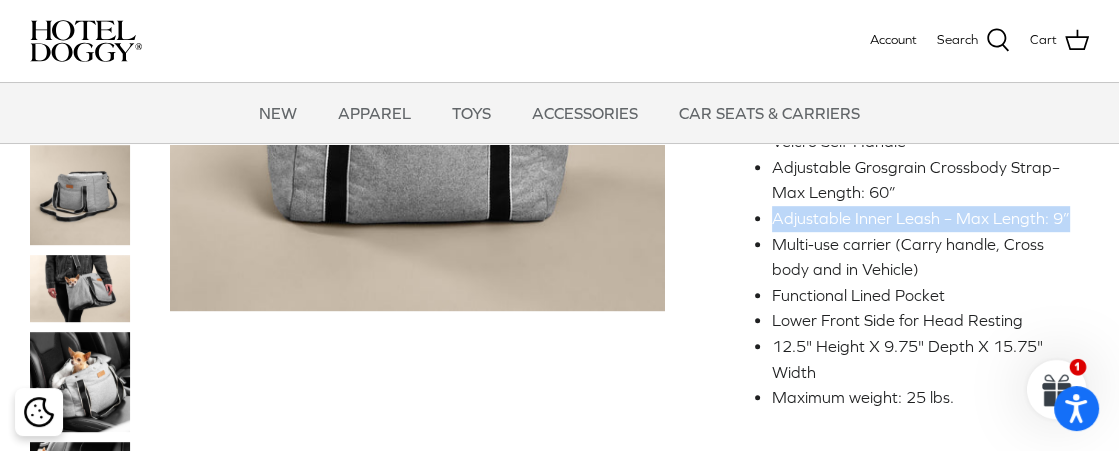drag, startPoint x: 756, startPoint y: 346, endPoint x: 1073, endPoint y: 210, distance: 344.94202 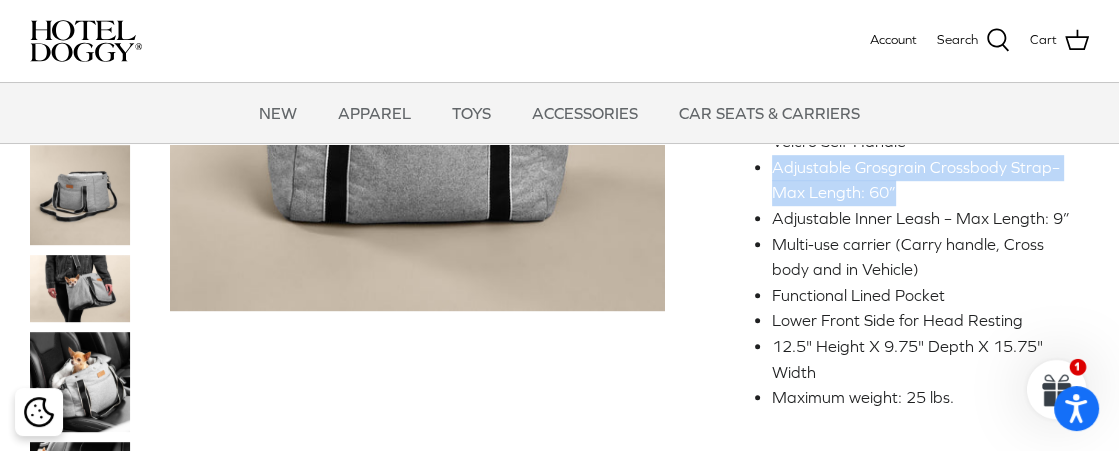 drag, startPoint x: 928, startPoint y: 191, endPoint x: 746, endPoint y: 162, distance: 184.29596 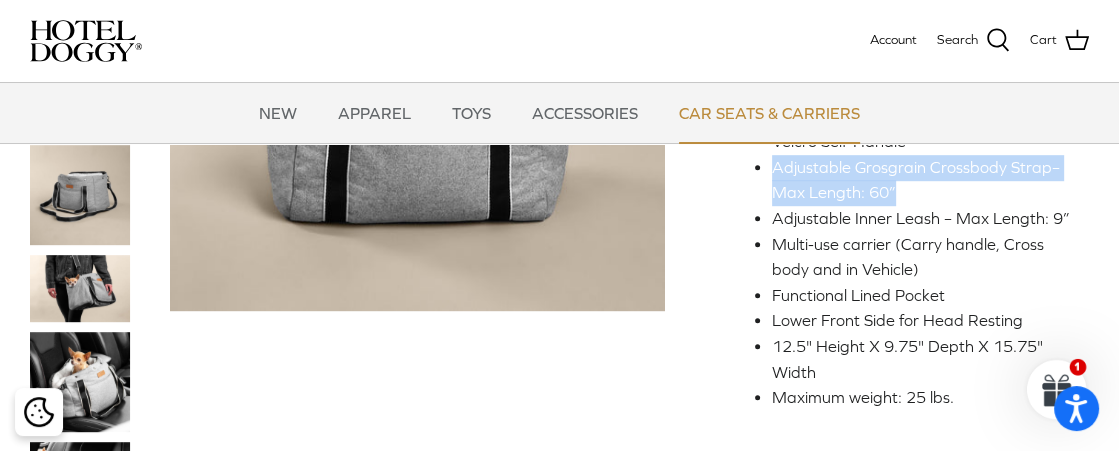 copy on "Adjustable Grosgrain Crossbody Strap– Max Length: 60”" 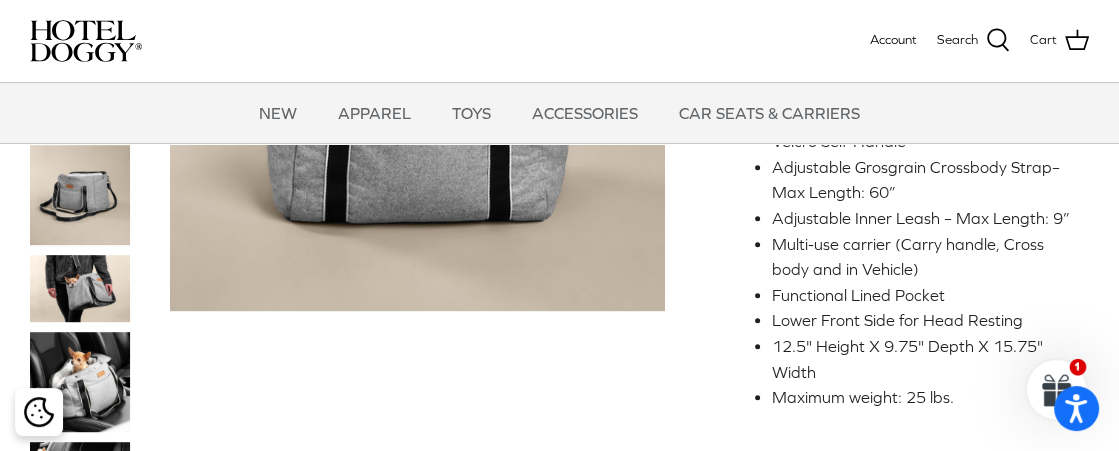 click on "Multi-use carrier (Carry handle, Cross body and in Vehicle)" at bounding box center (922, 257) 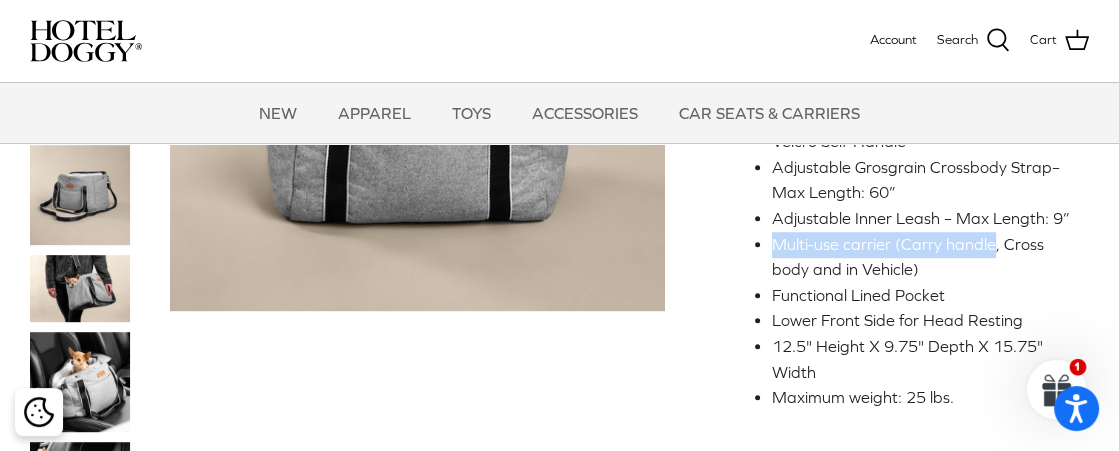 drag, startPoint x: 760, startPoint y: 240, endPoint x: 990, endPoint y: 252, distance: 230.31284 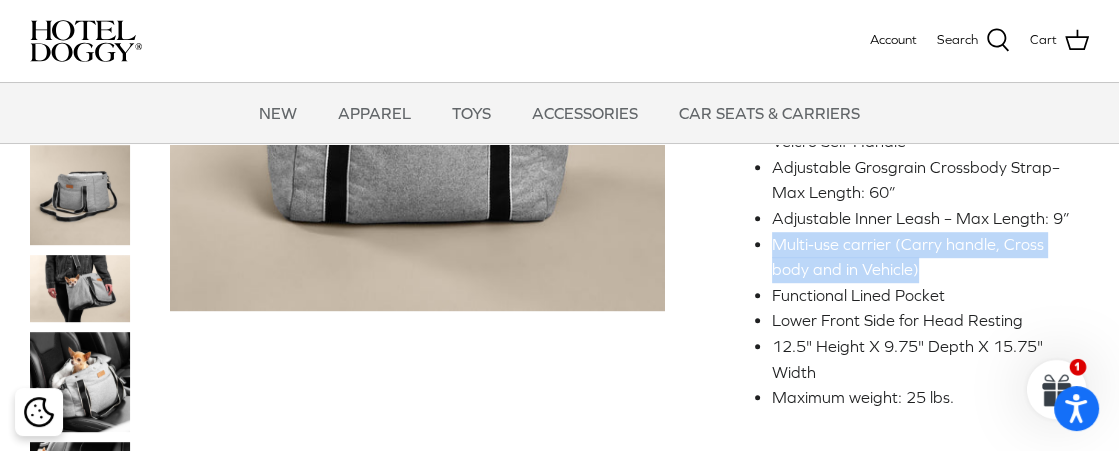 drag, startPoint x: 977, startPoint y: 257, endPoint x: 772, endPoint y: 246, distance: 205.2949 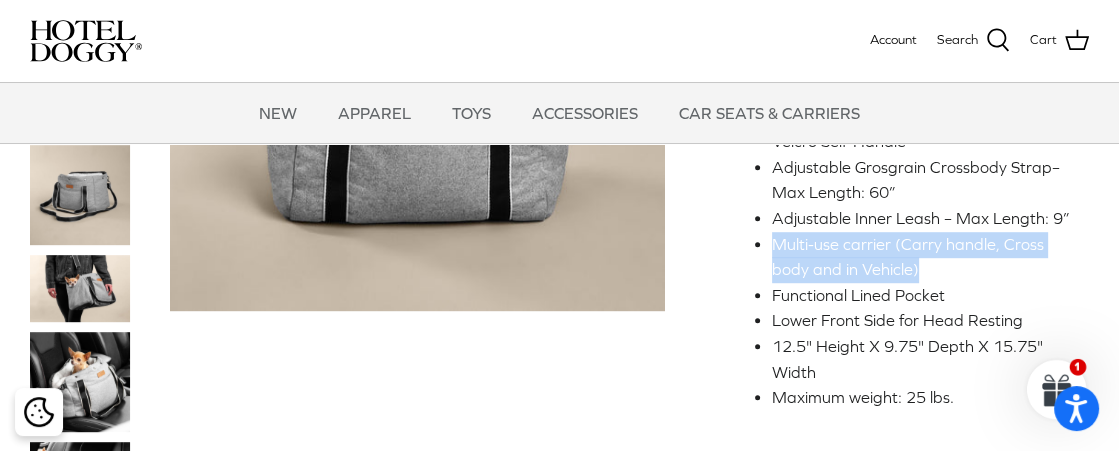 click on "Multi-use carrier (Carry handle, Cross body and in Vehicle)" at bounding box center (922, 257) 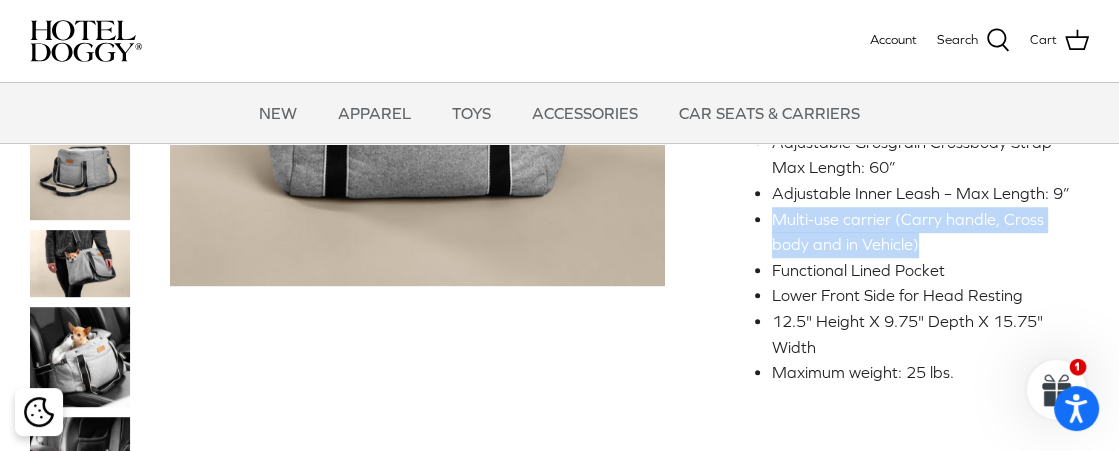 scroll, scrollTop: 933, scrollLeft: 0, axis: vertical 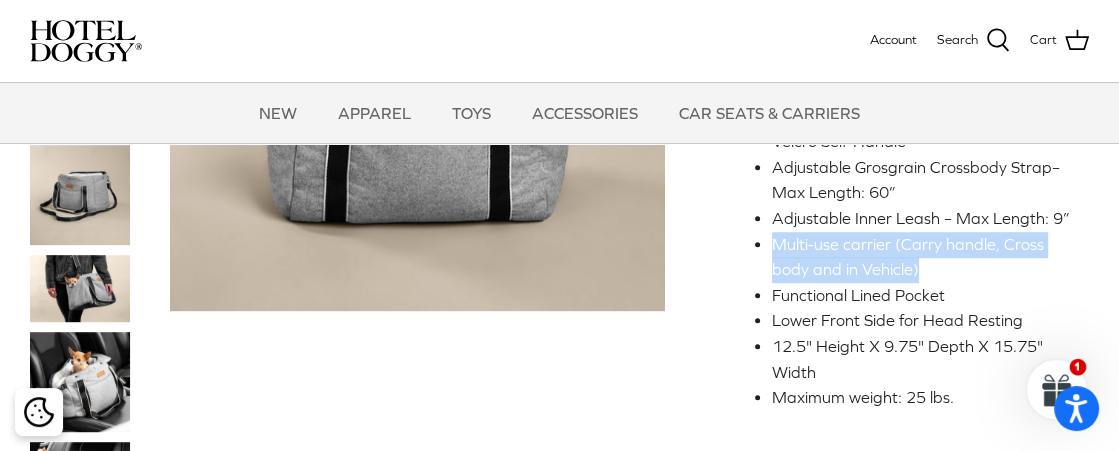 click on "Multi-use carrier (Carry handle, Cross body and in Vehicle)" at bounding box center [922, 257] 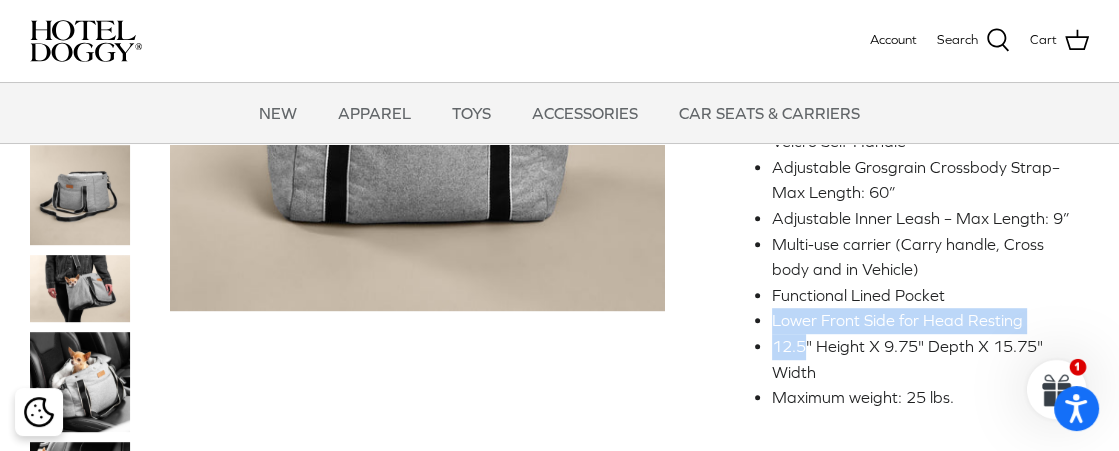 drag, startPoint x: 771, startPoint y: 330, endPoint x: 805, endPoint y: 356, distance: 42.80187 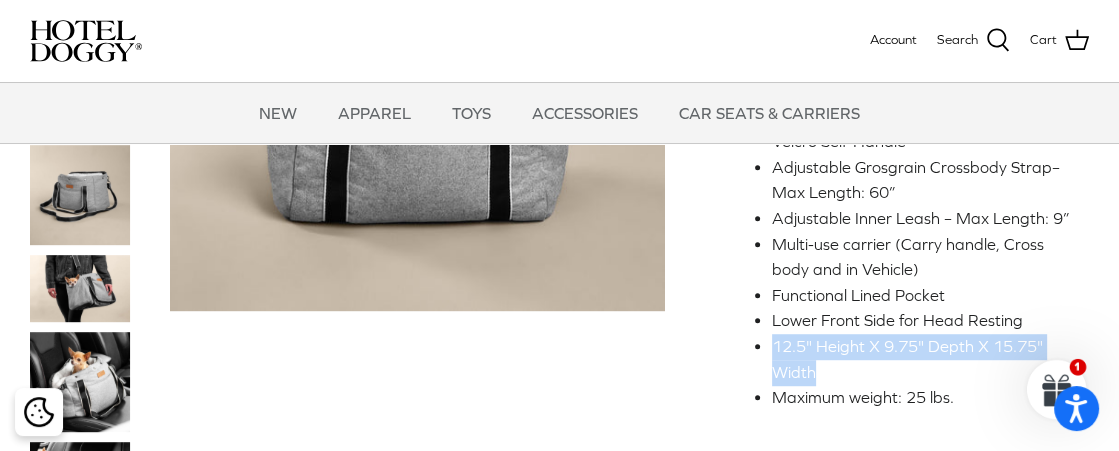 drag, startPoint x: 816, startPoint y: 358, endPoint x: 750, endPoint y: 344, distance: 67.46851 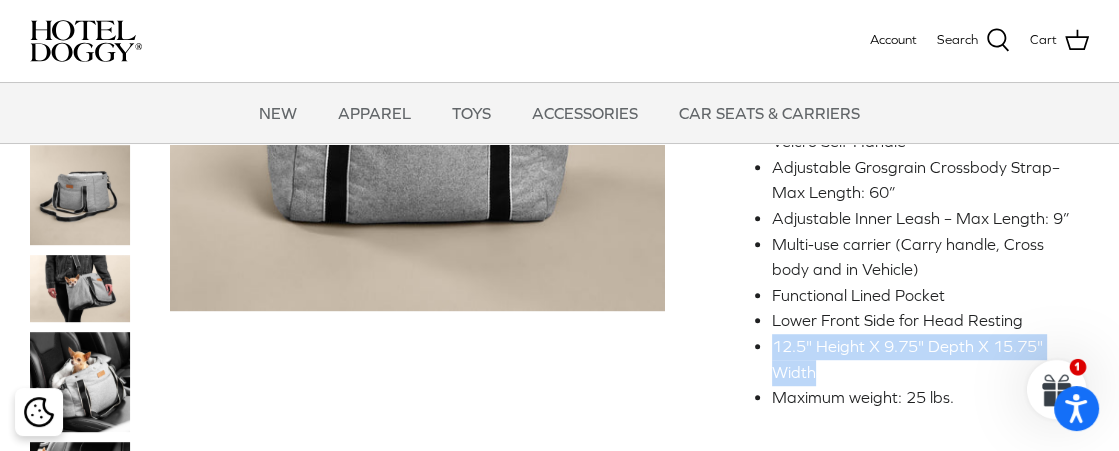 scroll, scrollTop: 1066, scrollLeft: 0, axis: vertical 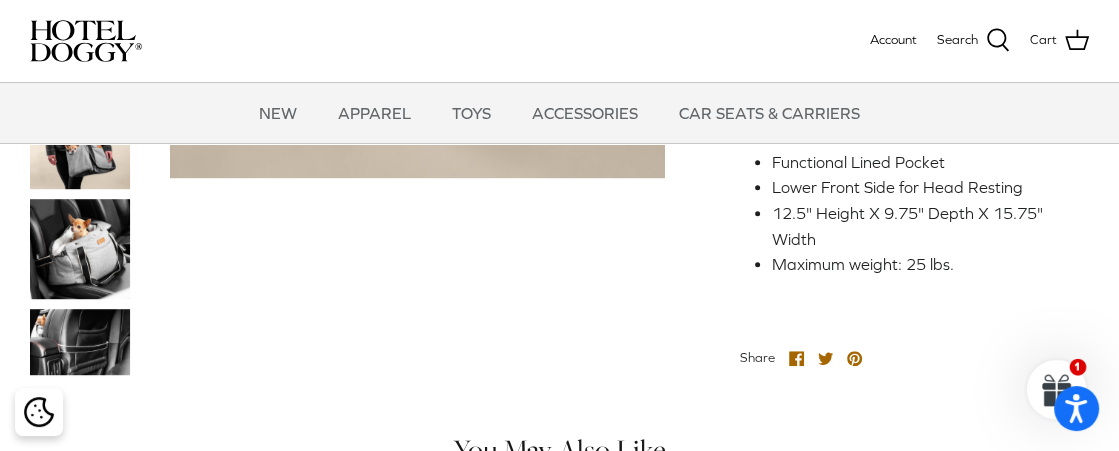 click on "Deluxe Tote Carrier
$93.75   $125.00
Shipping  calculated at checkout.
Grey
Quantity
Minus
1 Plus" at bounding box center [914, -299] 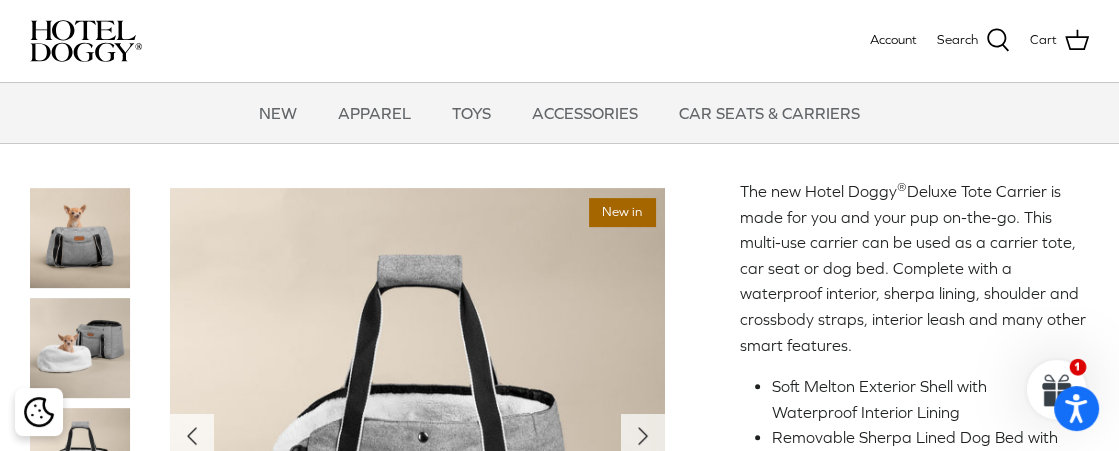 scroll, scrollTop: 533, scrollLeft: 0, axis: vertical 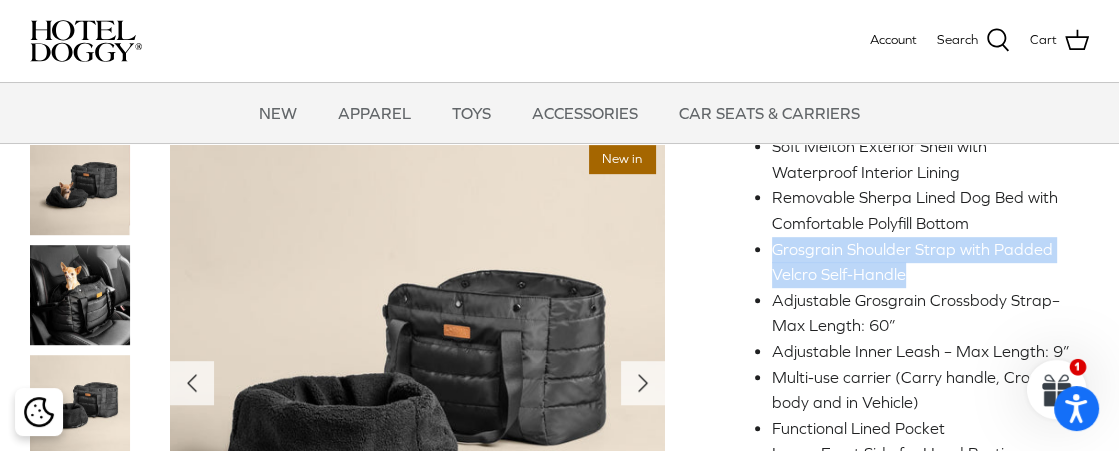 drag, startPoint x: 768, startPoint y: 251, endPoint x: 945, endPoint y: 267, distance: 177.7217 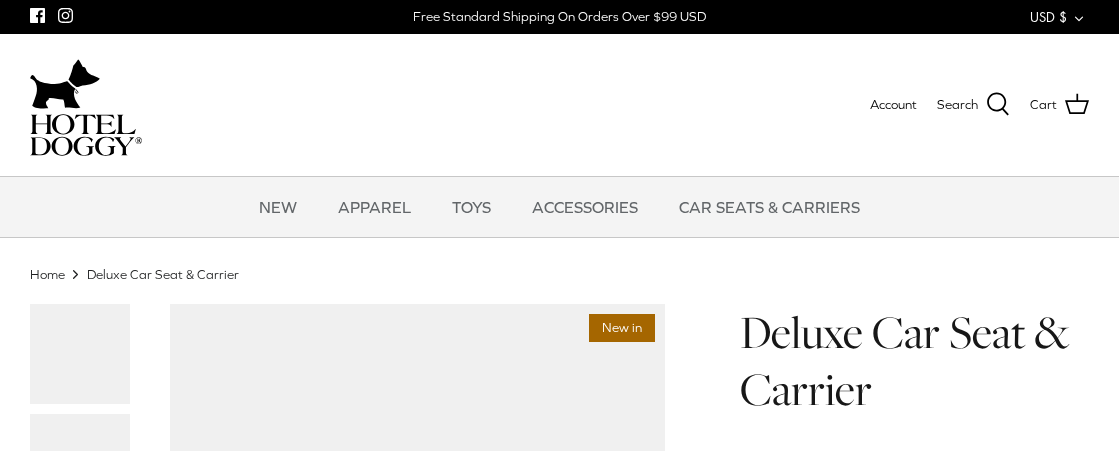 scroll, scrollTop: 0, scrollLeft: 0, axis: both 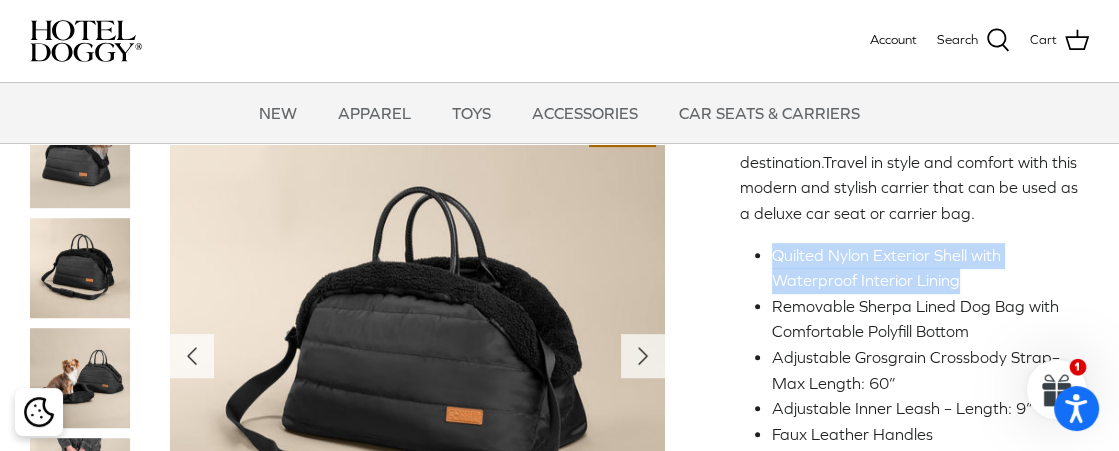drag, startPoint x: 768, startPoint y: 264, endPoint x: 968, endPoint y: 298, distance: 202.86942 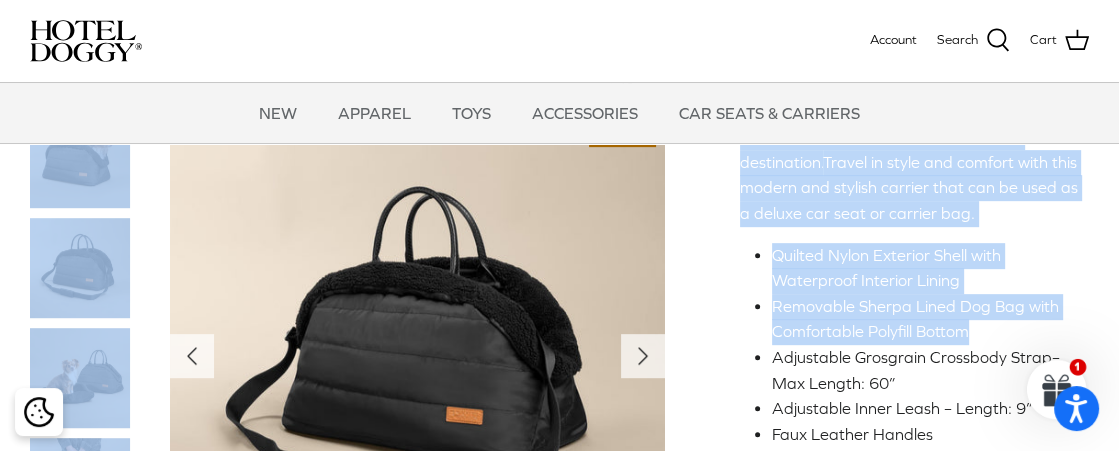 drag, startPoint x: 699, startPoint y: 333, endPoint x: 1008, endPoint y: 353, distance: 309.64658 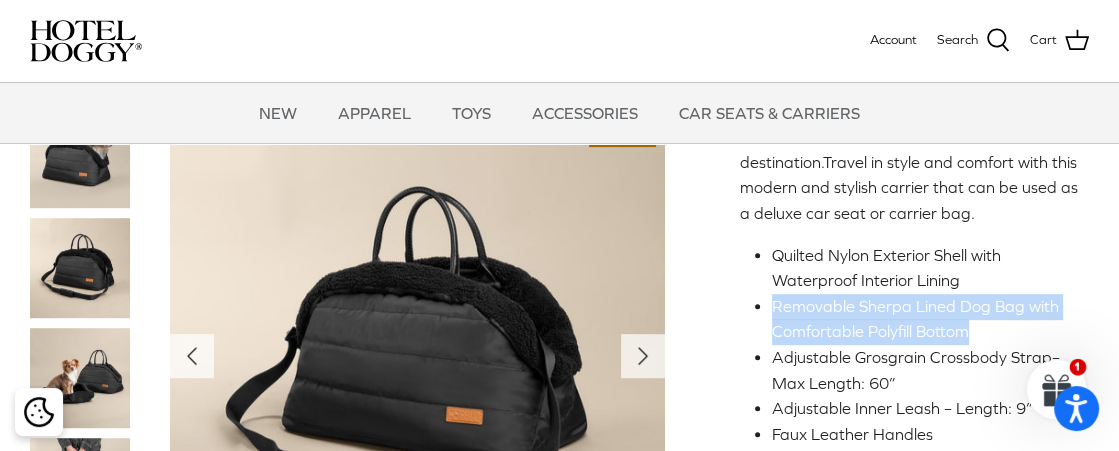 drag, startPoint x: 932, startPoint y: 356, endPoint x: 756, endPoint y: 335, distance: 177.24841 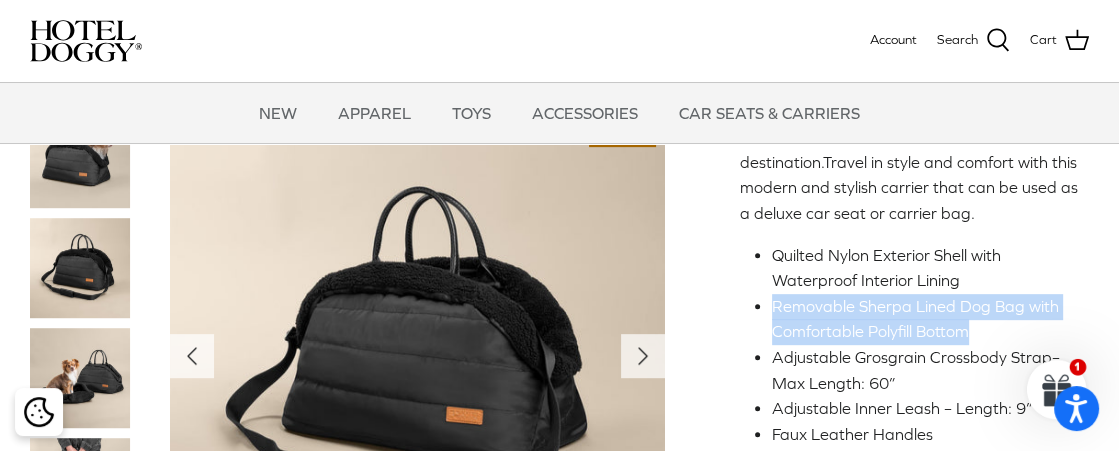 scroll, scrollTop: 800, scrollLeft: 0, axis: vertical 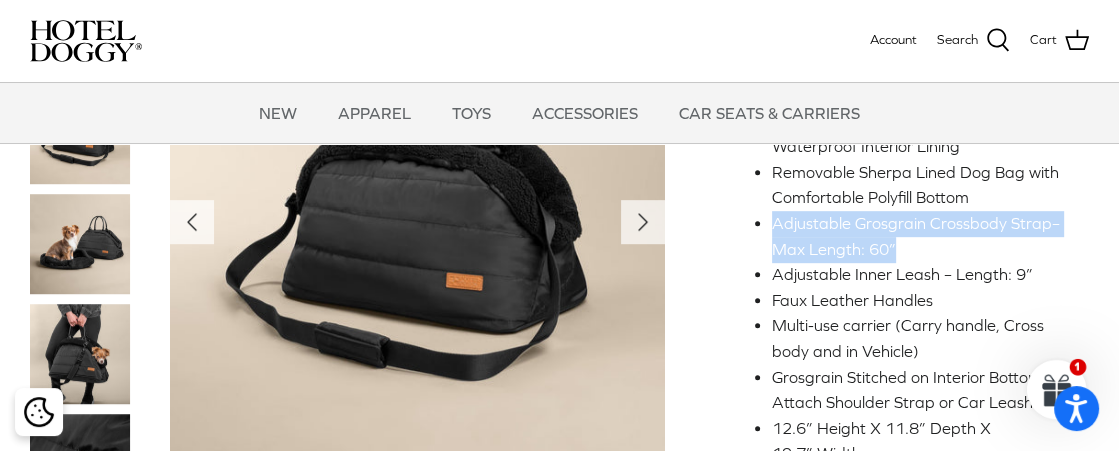 drag, startPoint x: 762, startPoint y: 248, endPoint x: 910, endPoint y: 270, distance: 149.6262 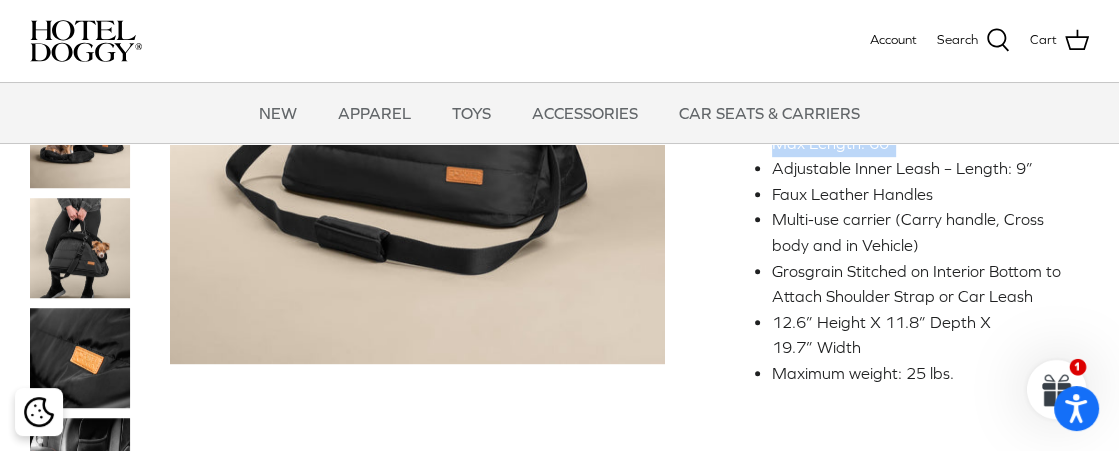 scroll, scrollTop: 933, scrollLeft: 0, axis: vertical 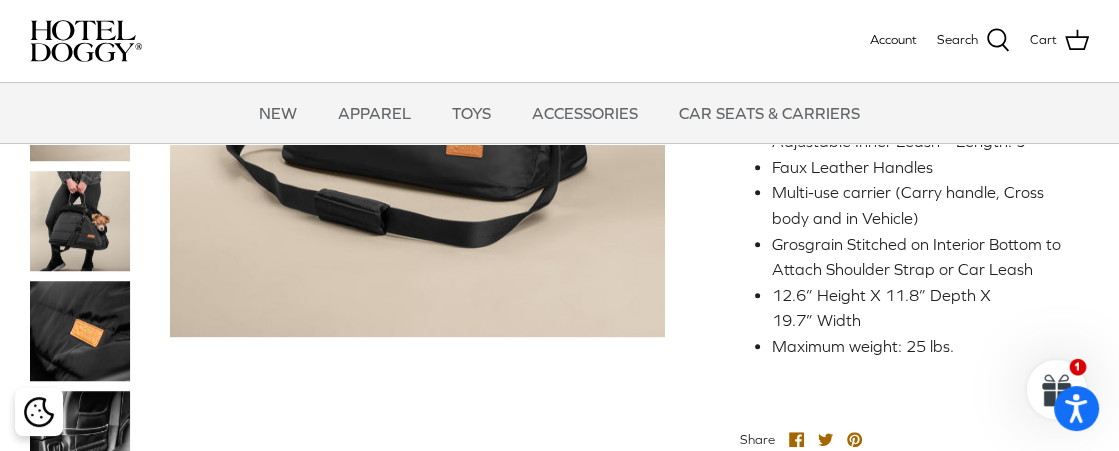 drag, startPoint x: 1048, startPoint y: 166, endPoint x: 692, endPoint y: 166, distance: 356 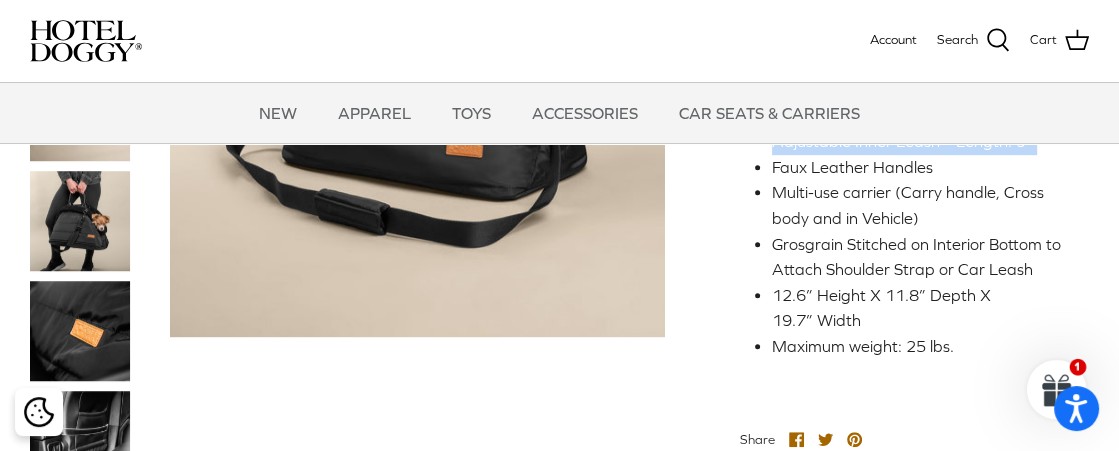 drag, startPoint x: 733, startPoint y: 164, endPoint x: 1032, endPoint y: 166, distance: 299.00668 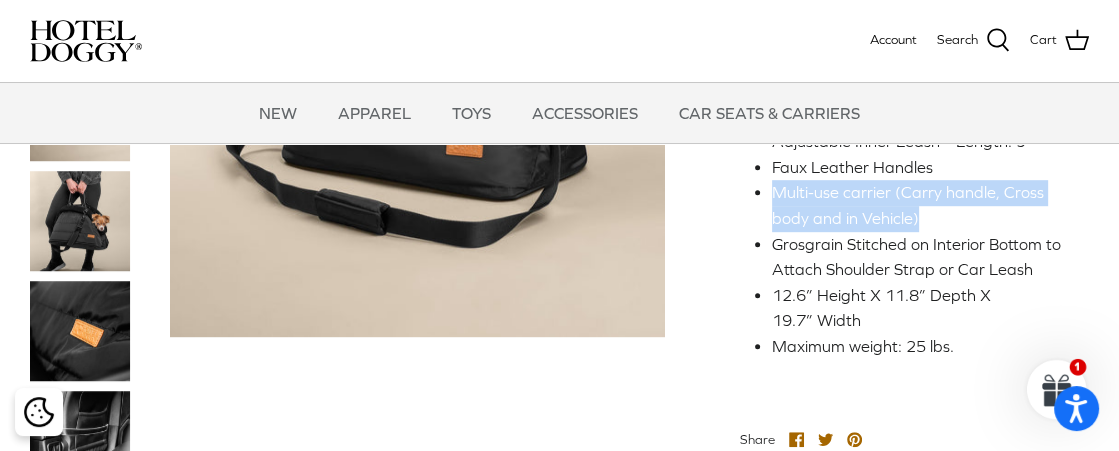 drag, startPoint x: 724, startPoint y: 213, endPoint x: 928, endPoint y: 245, distance: 206.49455 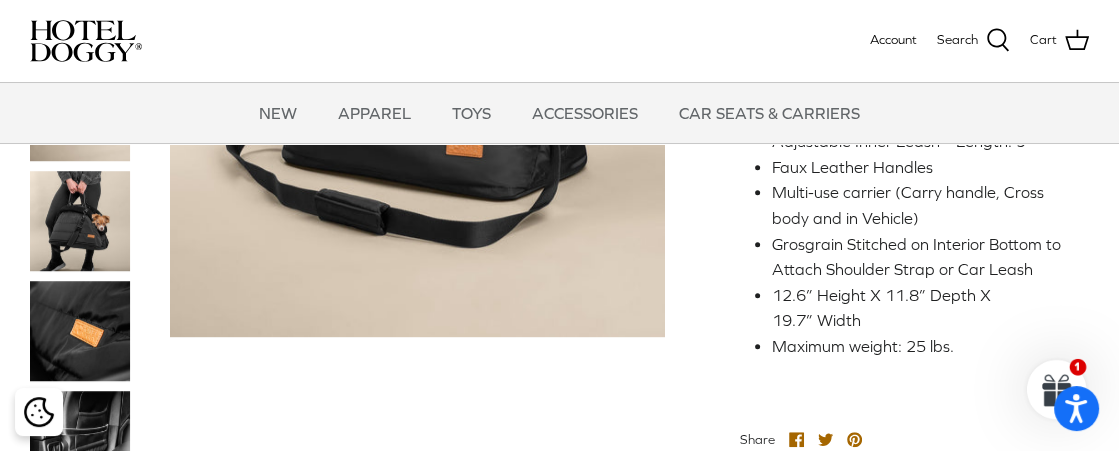 click on "Indulge with the Hotel Doggy ® Deluxe Car Seat & Carrier, featuring a removable sherpa lining to pamper your pup on the way to any destination. Travel in style and comfort with this modern and stylish carrier that can be used as a deluxe car seat or carrier bag. Quilted Nylon Exterior Shell with Waterproof Interior Lining Removable Sherpa Lined Dog Bag with Comfortable Polyfill Bottom Adjustable Grosgrain Crossbody Strap– Max Length: 60” Adjustable Inner Leash – Length: 9” Faux Leather Handles Multi-use carrier (Carry handle, Cross body and in Vehicle) Grosgrain Stitched on Interior Bottom to Attach Shoulder Strap or Car Leash 12.6” Height X 11.8” Depth X 19.7” Width Maximum weight: 25 lbs." at bounding box center (914, 90) 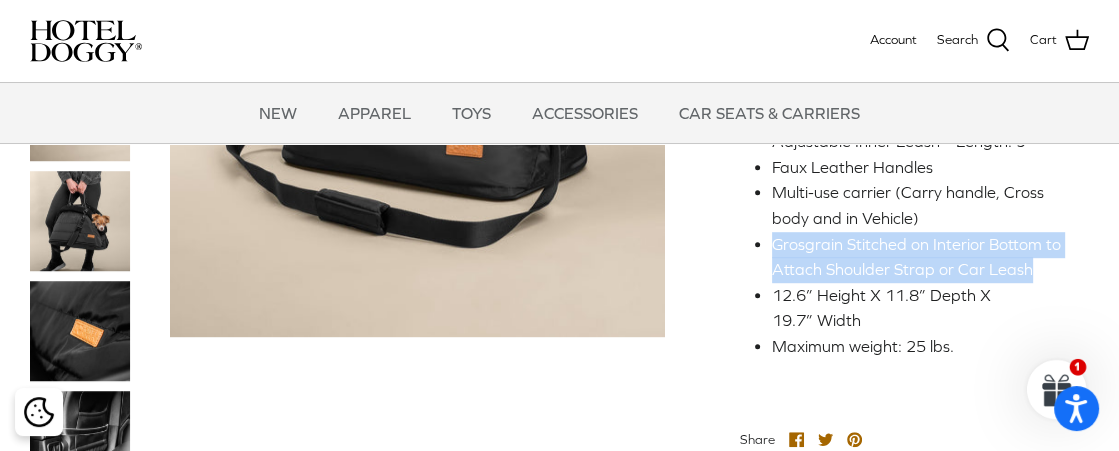 drag, startPoint x: 757, startPoint y: 268, endPoint x: 1068, endPoint y: 293, distance: 312.0032 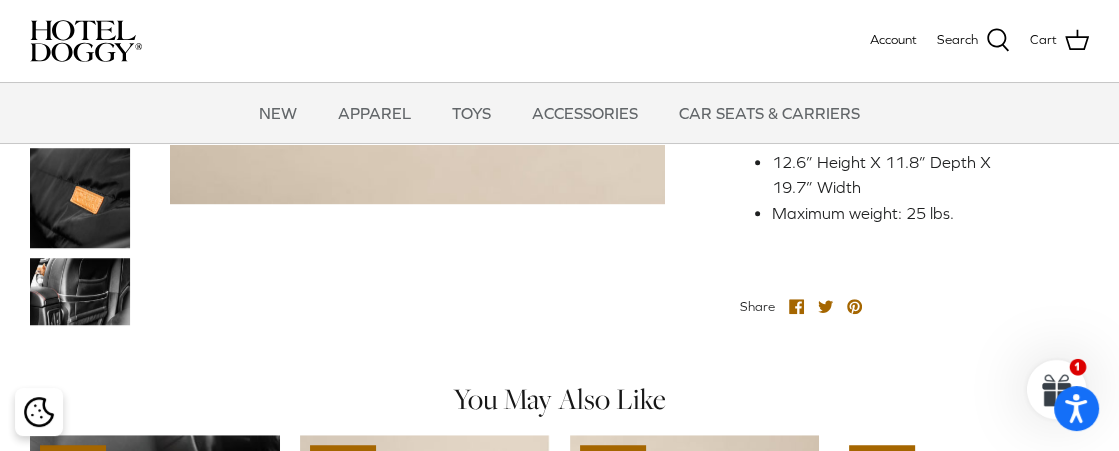 click on "12.6” Height X 11.8” Depth X 19.7” Width" at bounding box center (922, 175) 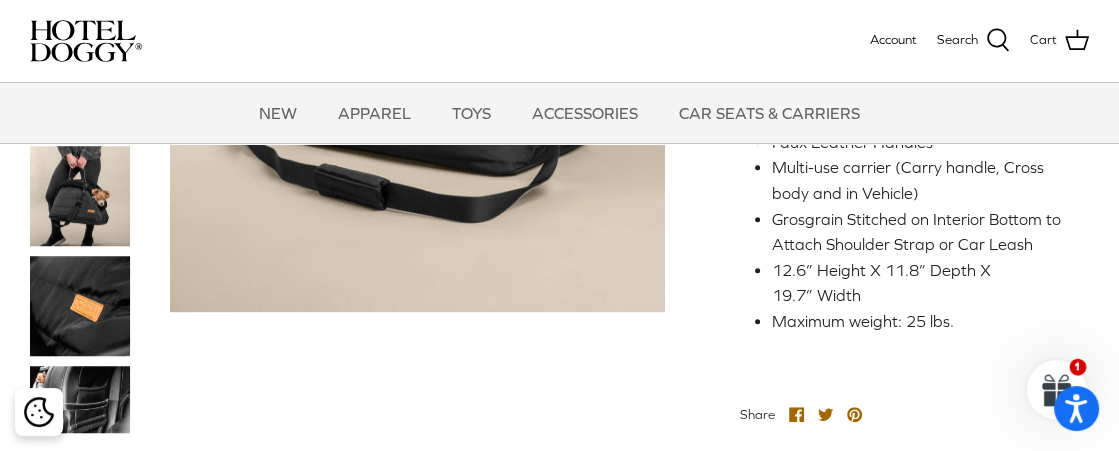 scroll, scrollTop: 933, scrollLeft: 0, axis: vertical 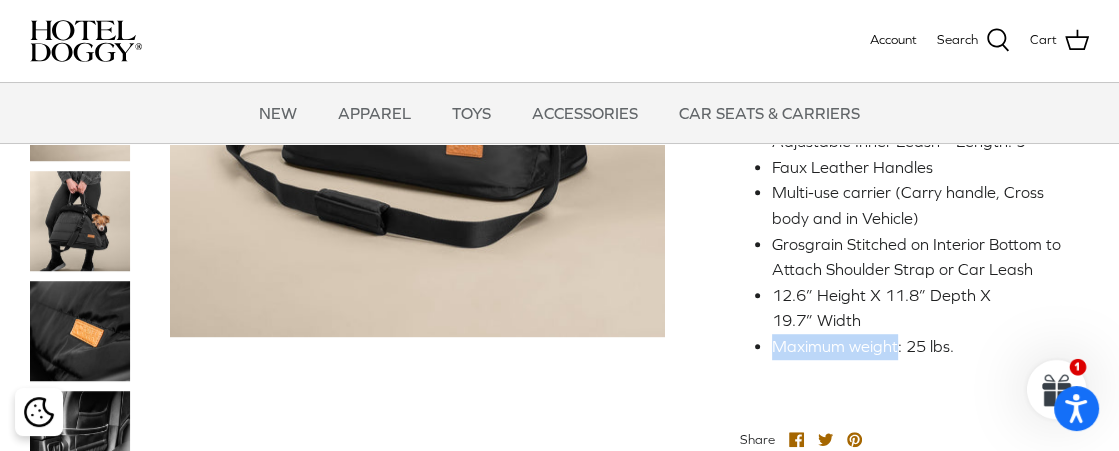 drag, startPoint x: 754, startPoint y: 388, endPoint x: 894, endPoint y: 362, distance: 142.39381 